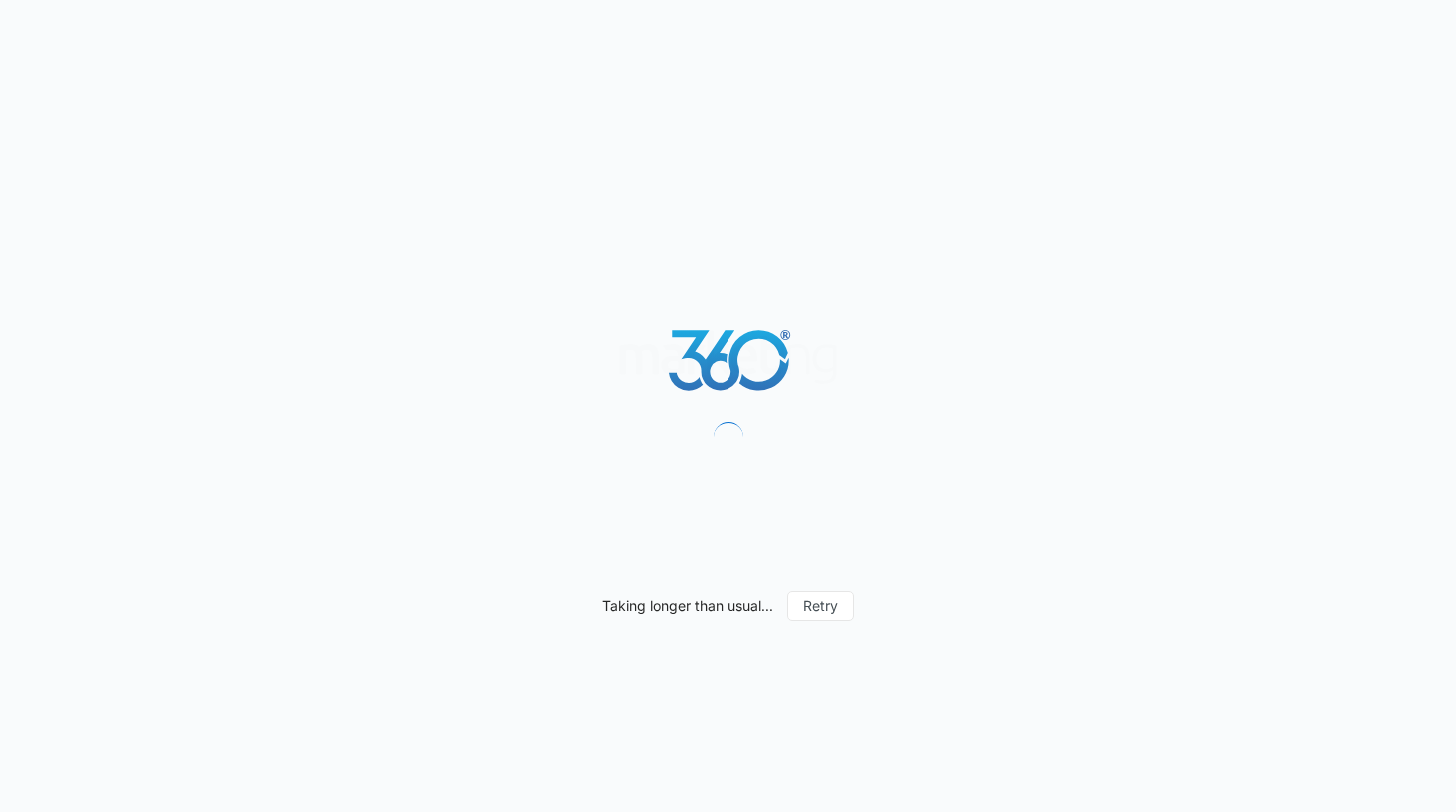 scroll, scrollTop: 0, scrollLeft: 0, axis: both 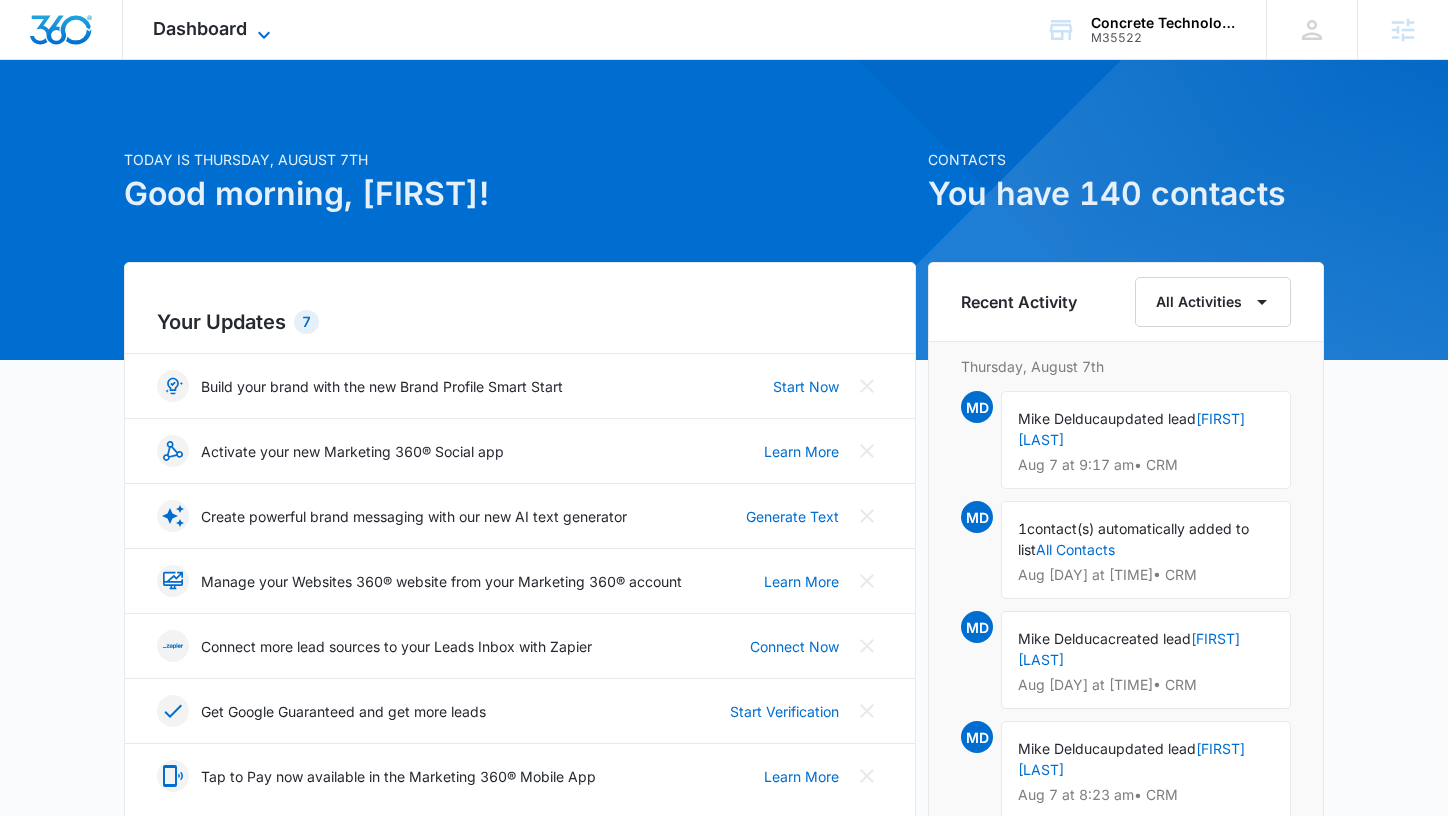 click on "Dashboard" at bounding box center (200, 28) 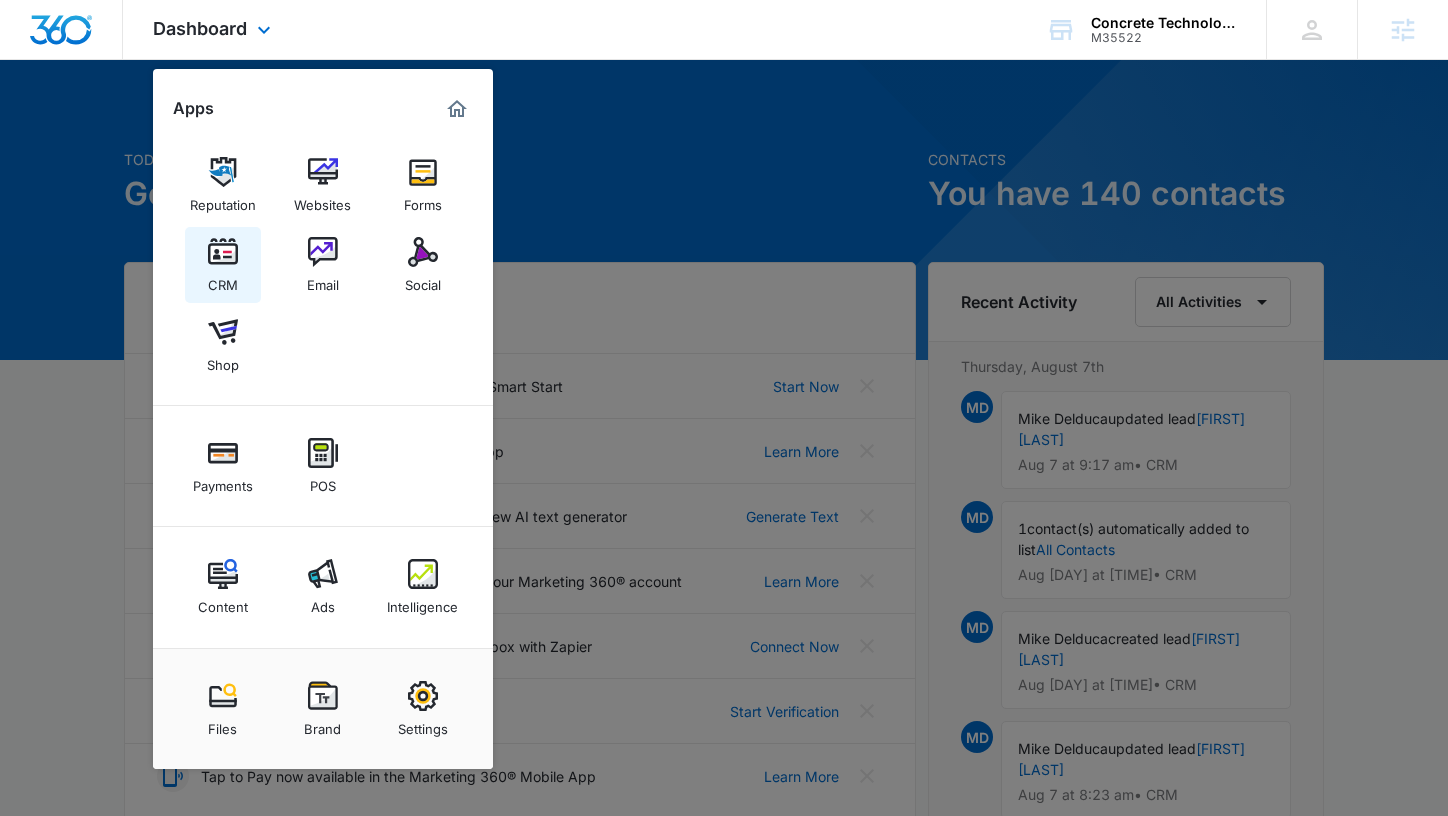 click on "CRM" at bounding box center [223, 280] 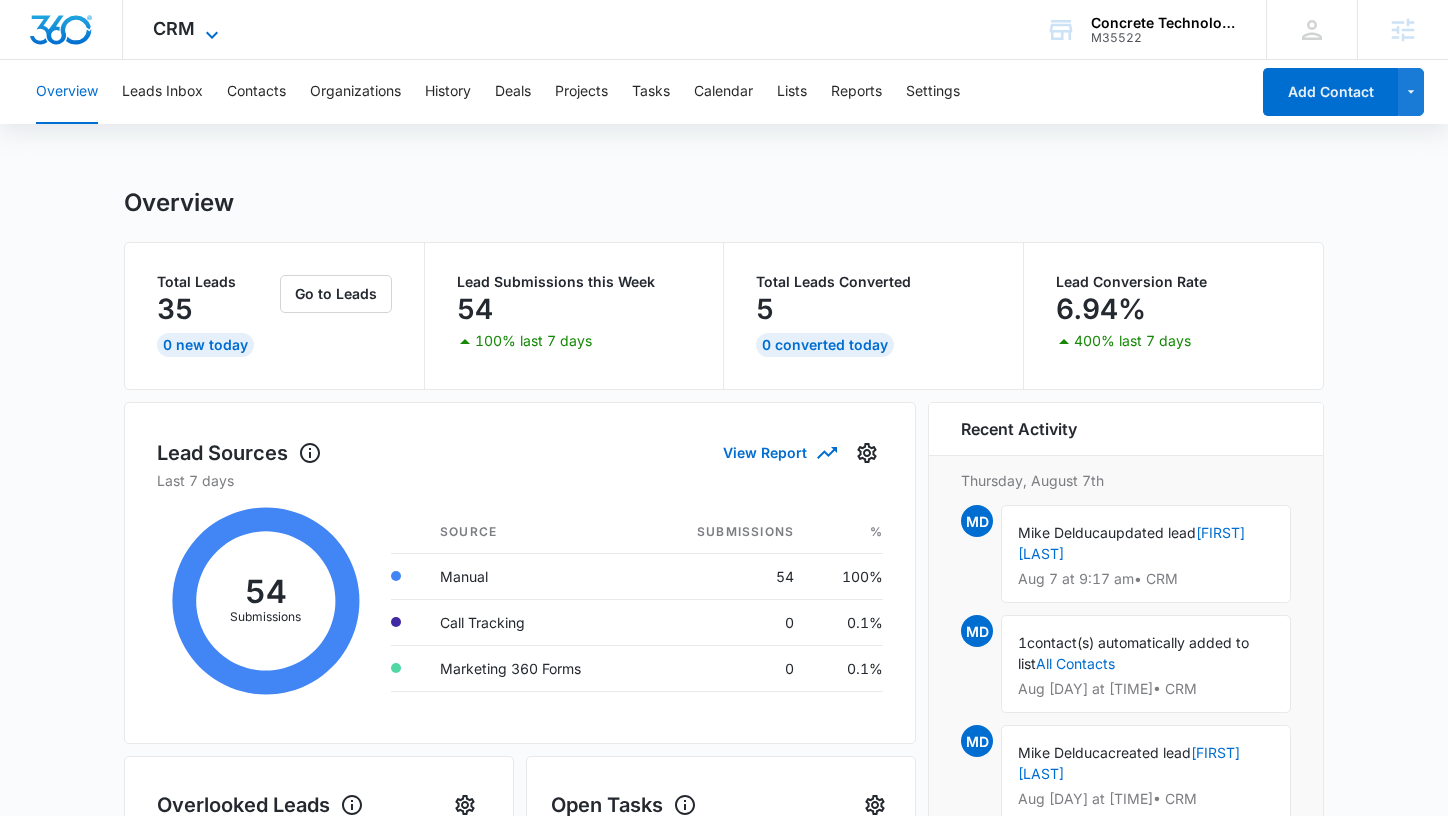 click on "CRM" at bounding box center (174, 28) 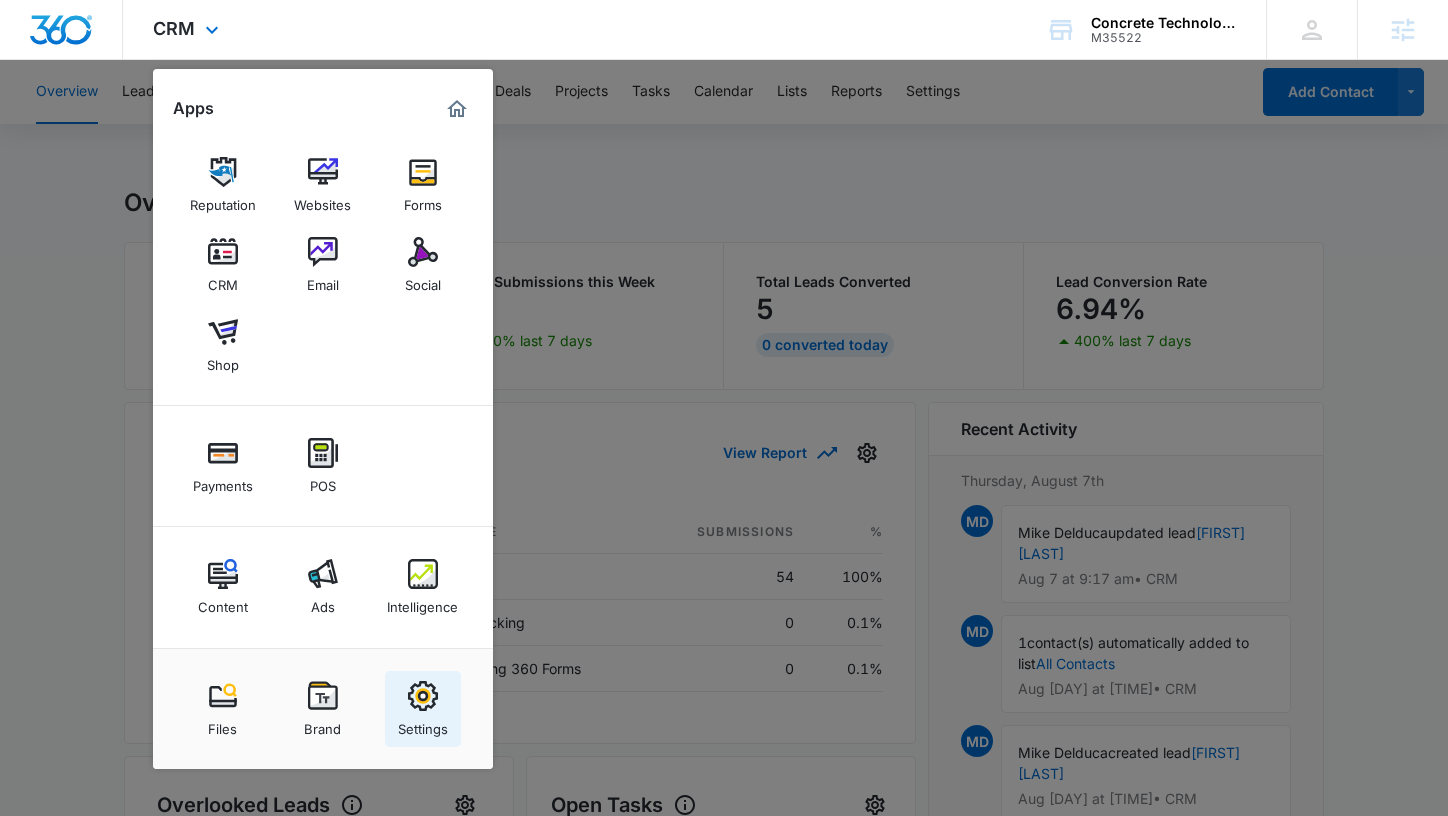 click at bounding box center (423, 696) 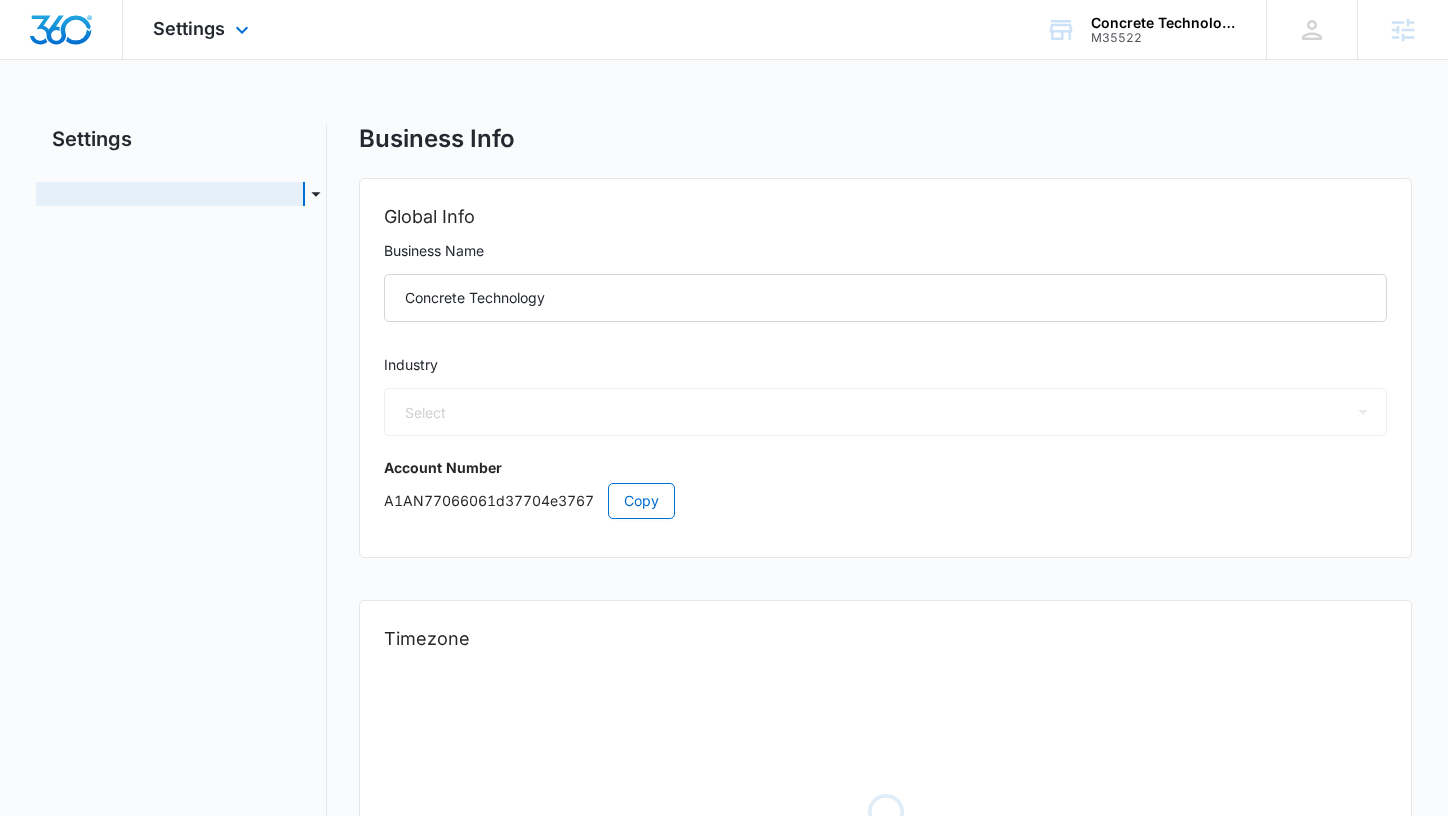 select on "US" 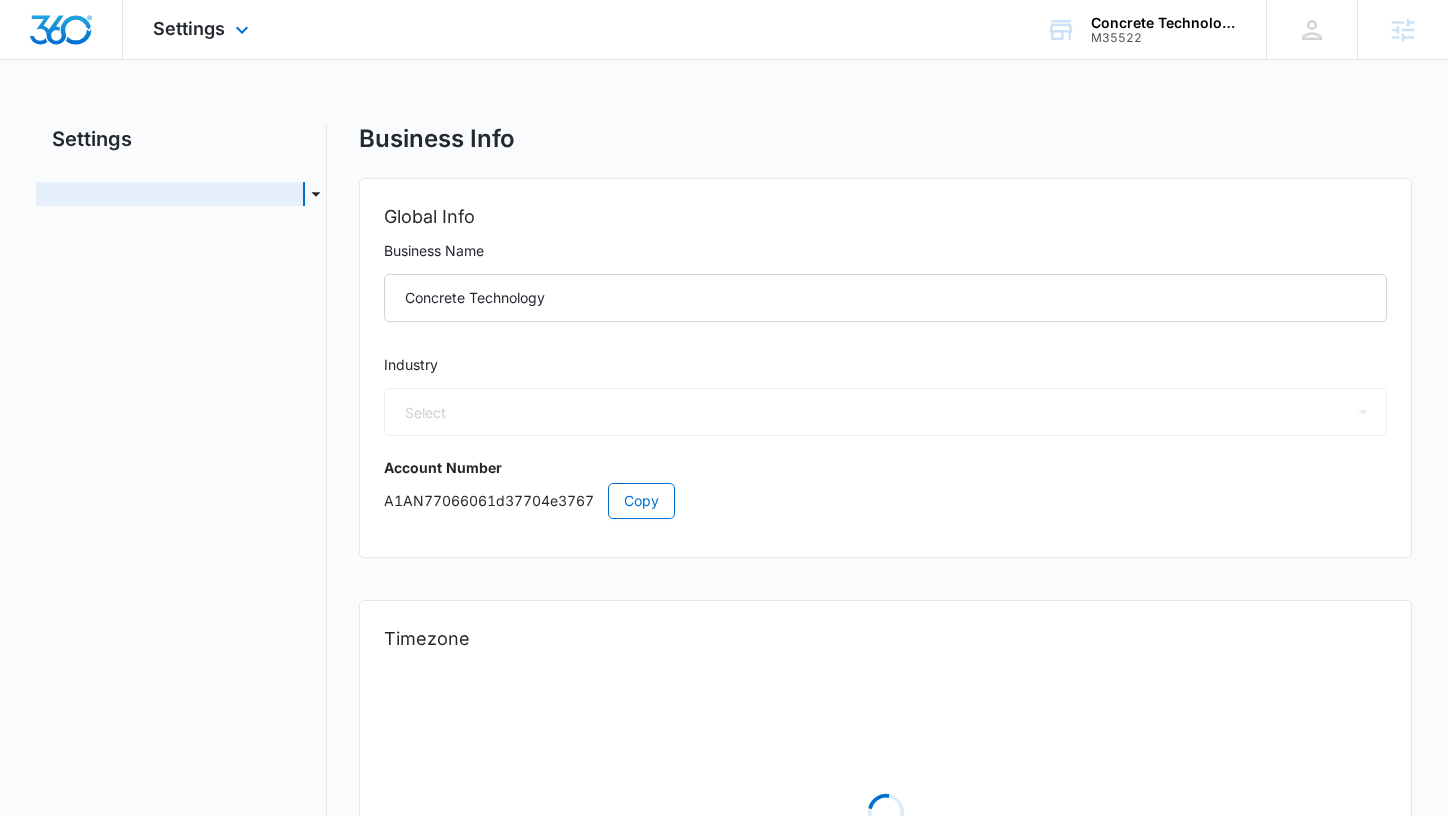 select on "America/Chicago" 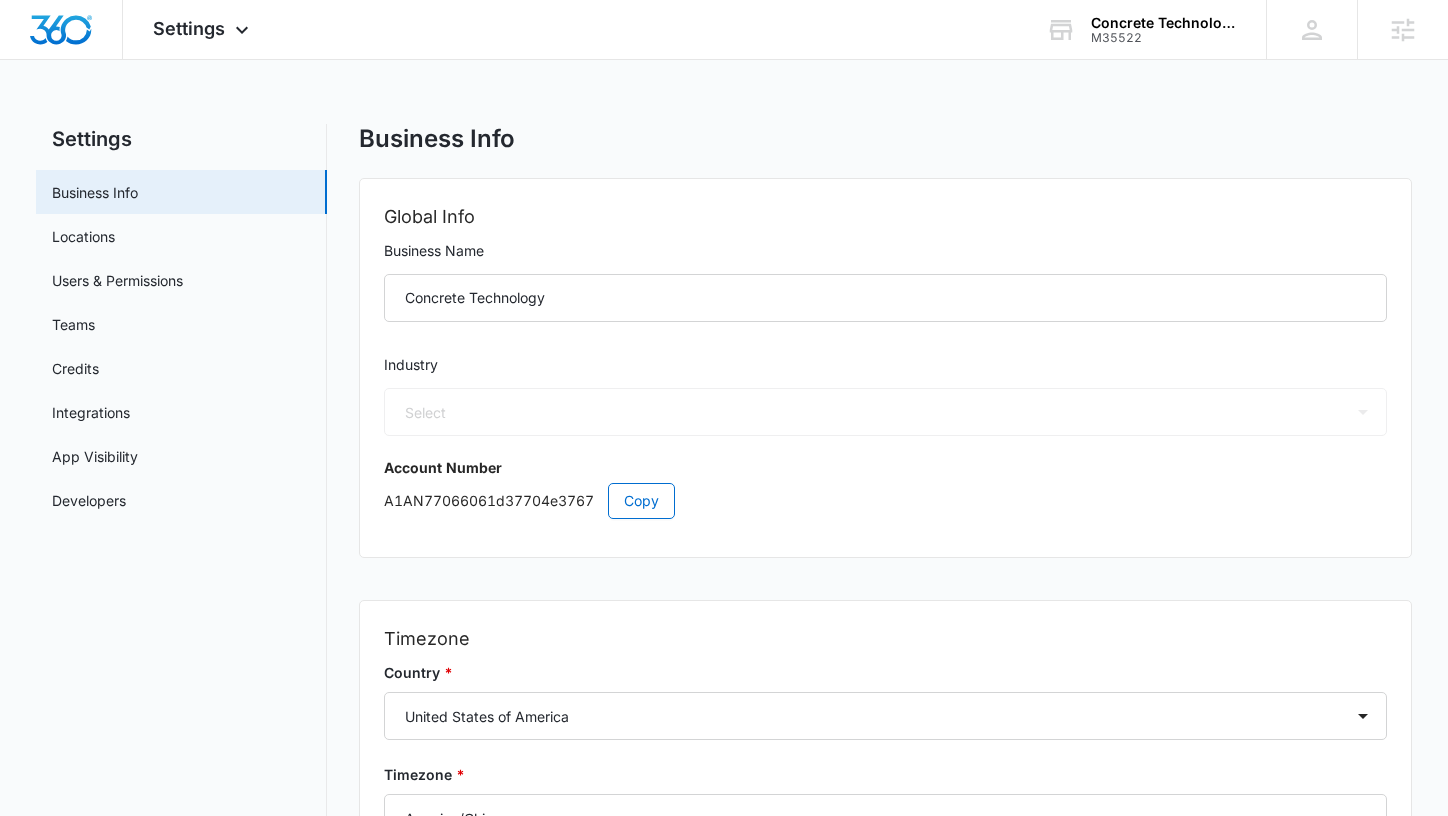 select on "7" 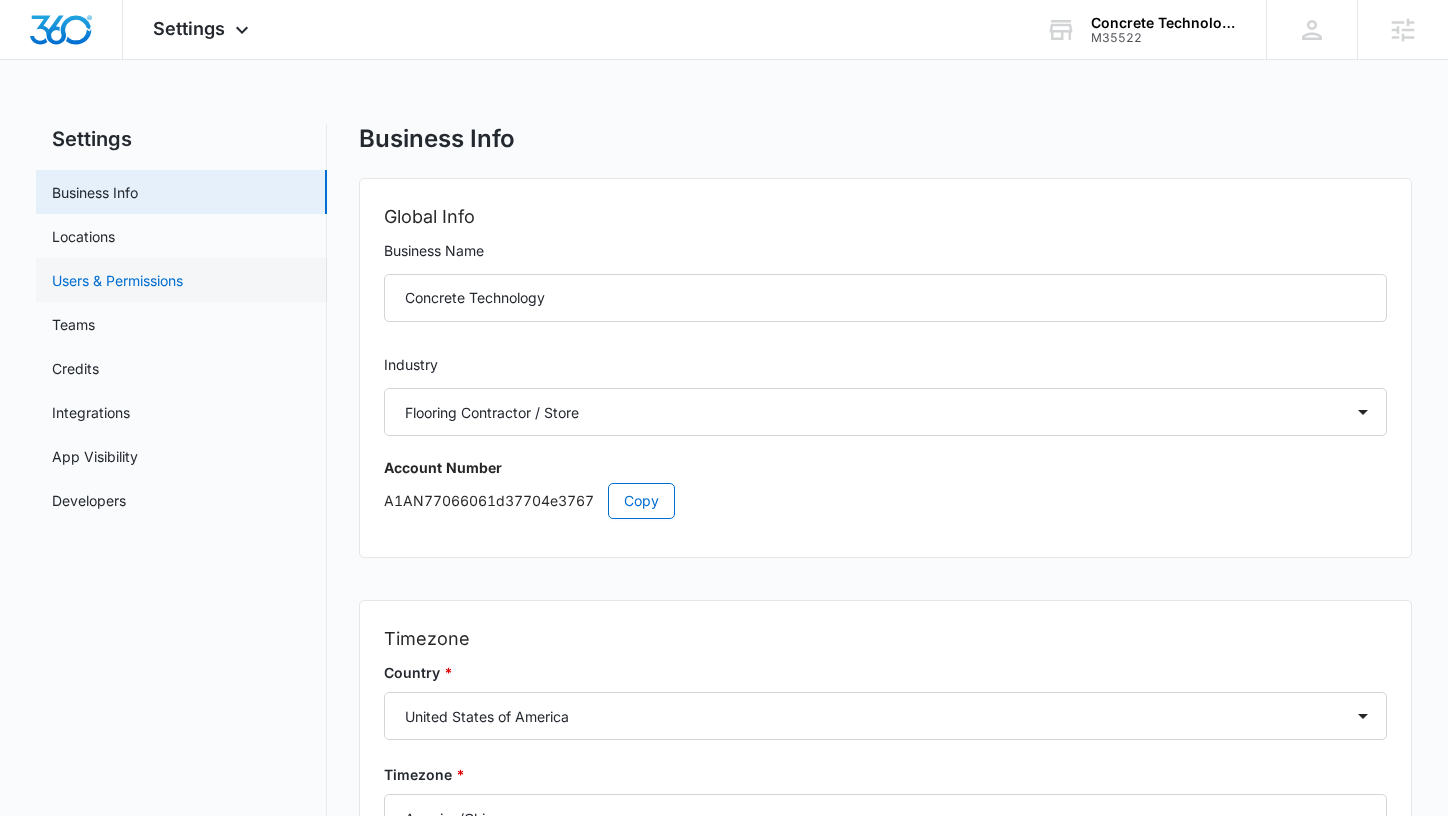 click on "Users & Permissions" at bounding box center (117, 280) 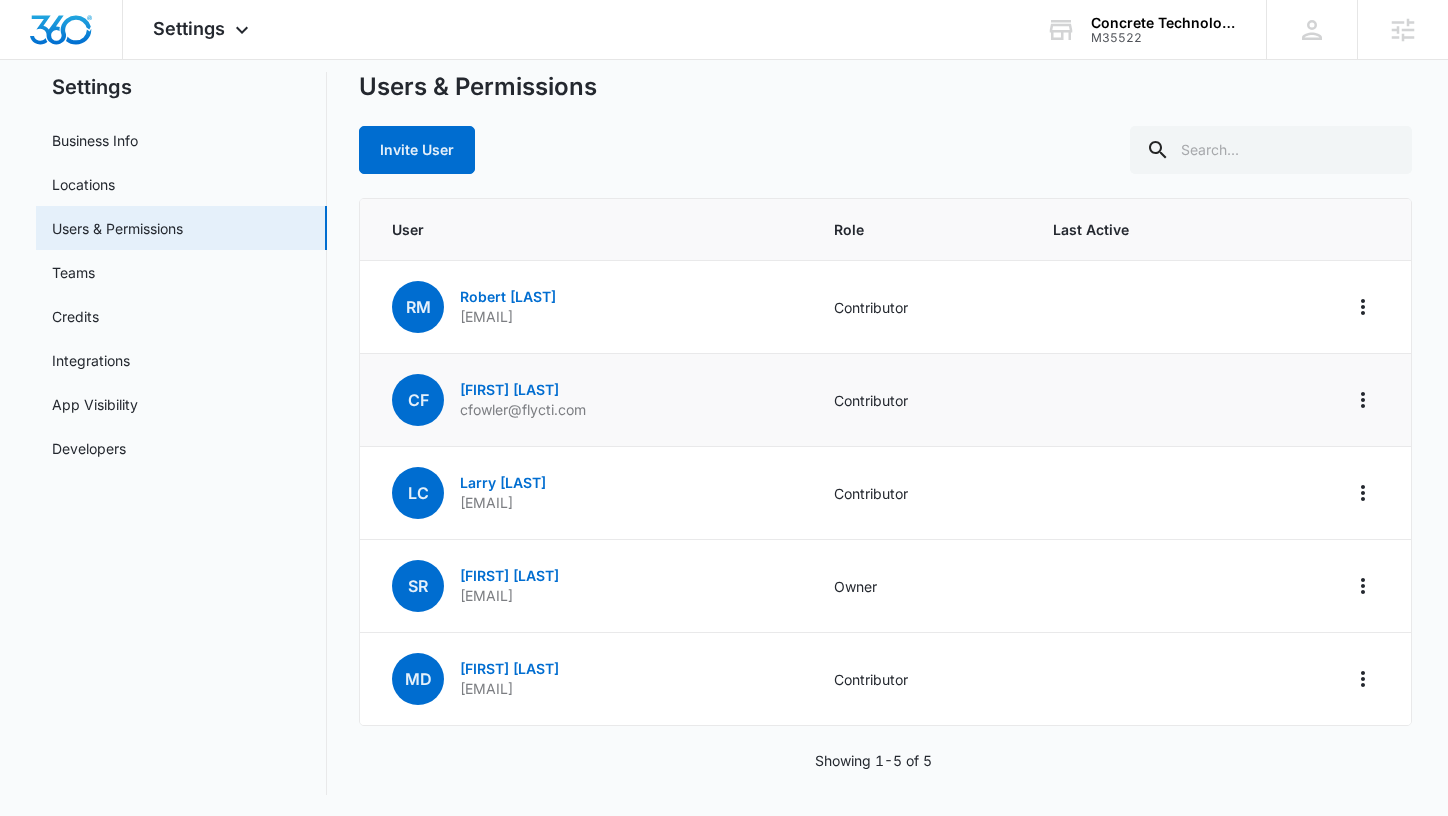 scroll, scrollTop: 55, scrollLeft: 0, axis: vertical 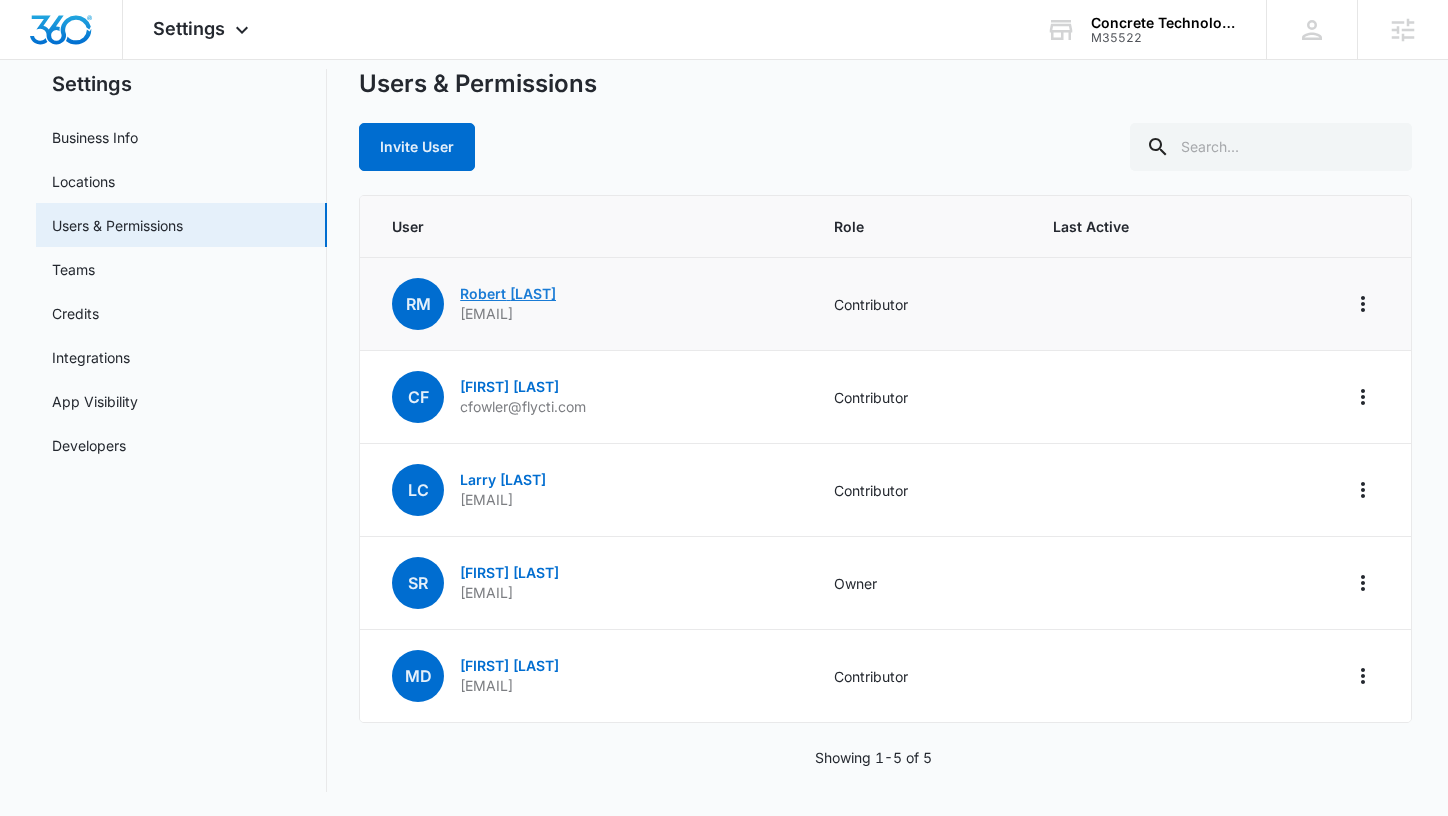 click on "Robert   Matthews" at bounding box center [508, 293] 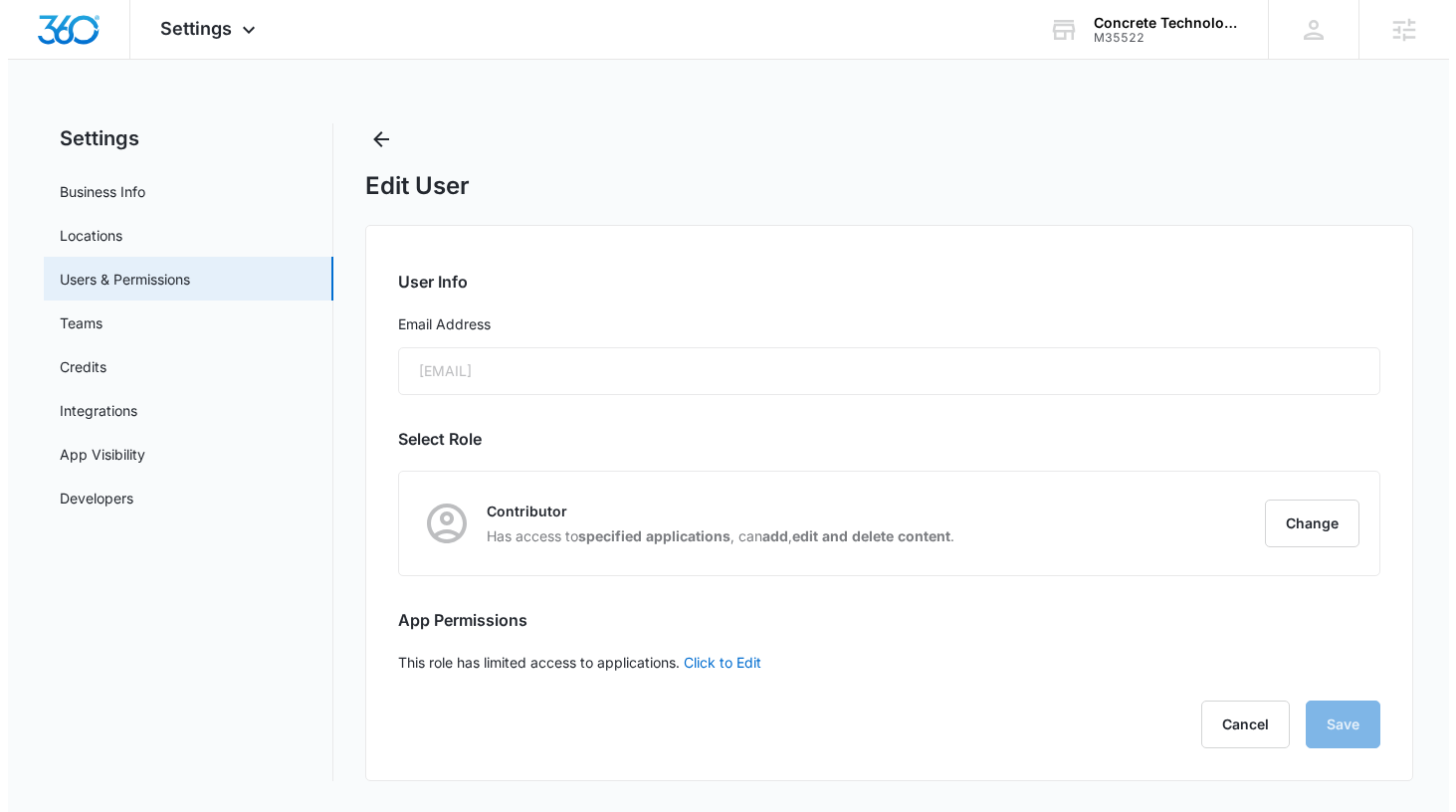 scroll, scrollTop: 0, scrollLeft: 0, axis: both 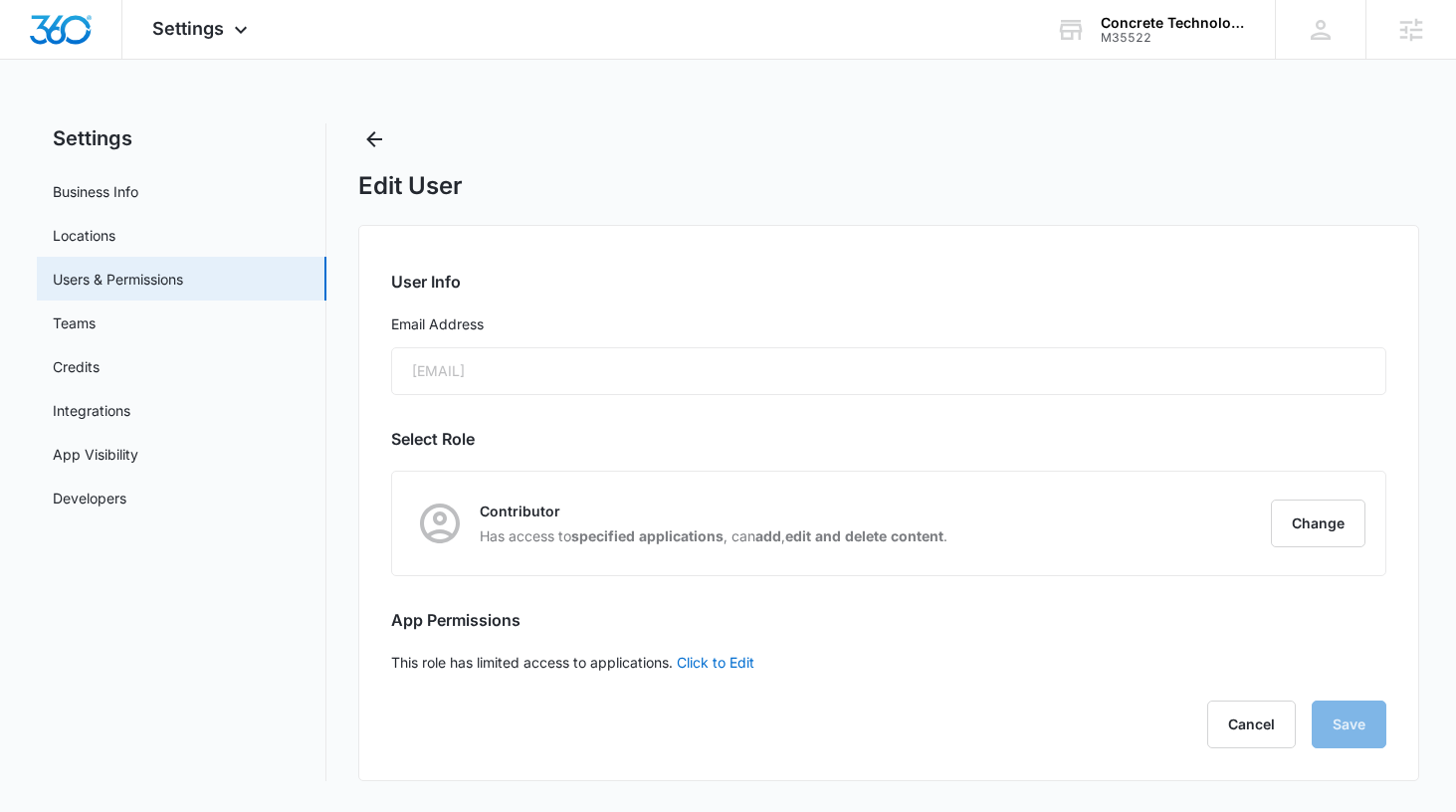 click on "Contributor" at bounding box center (714, 510) 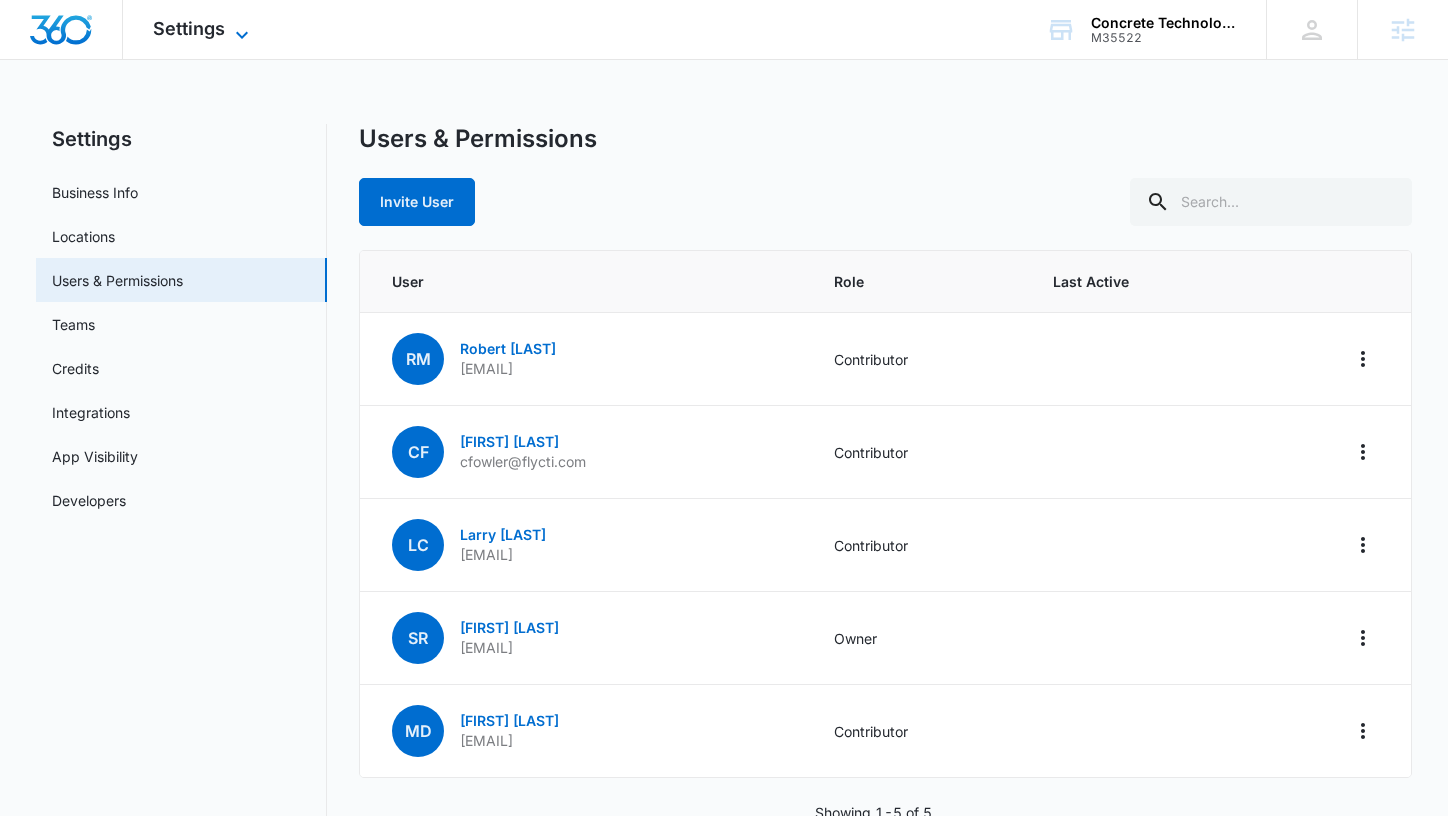 click on "Settings" at bounding box center (189, 28) 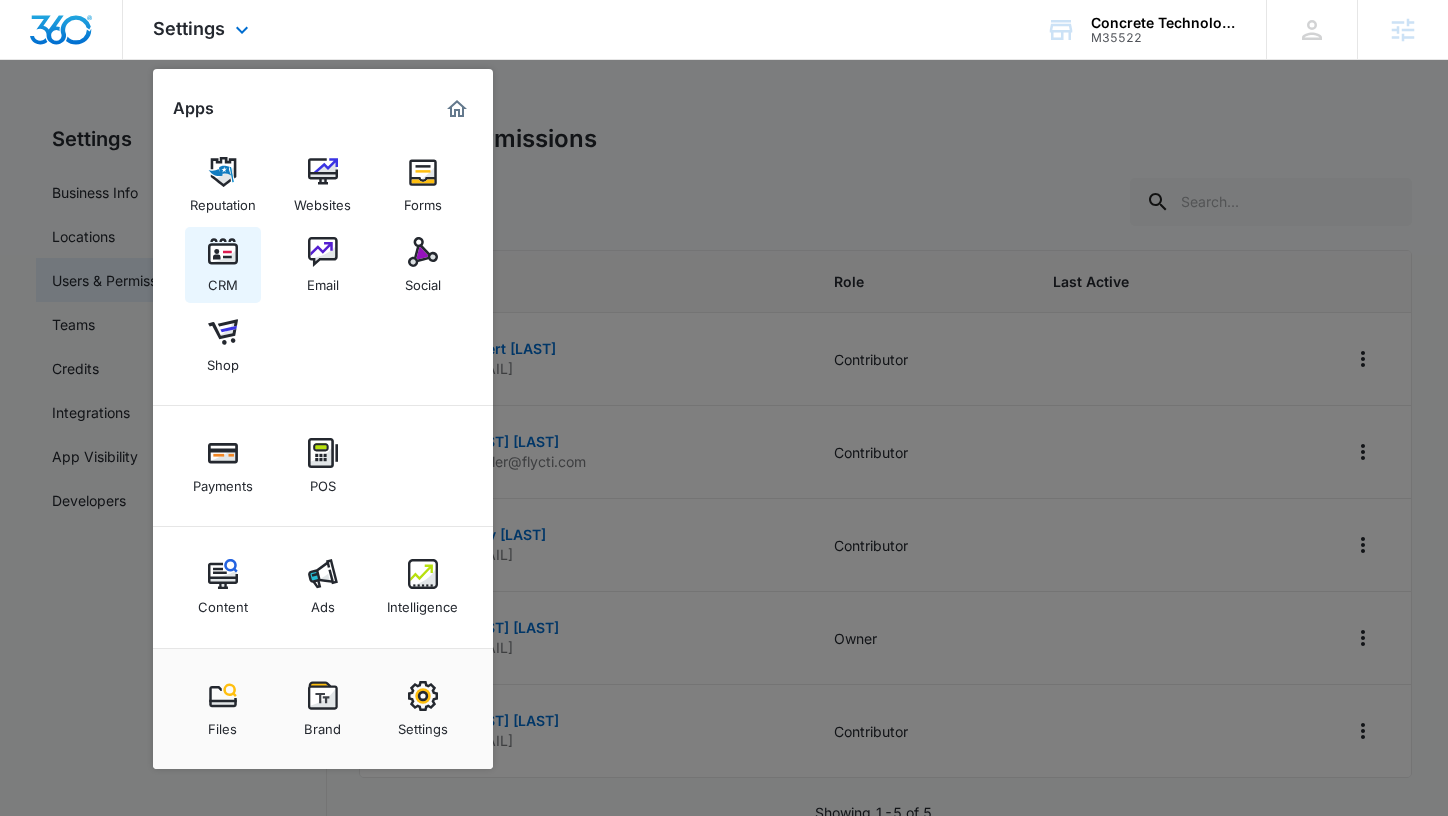 click on "CRM" at bounding box center [223, 280] 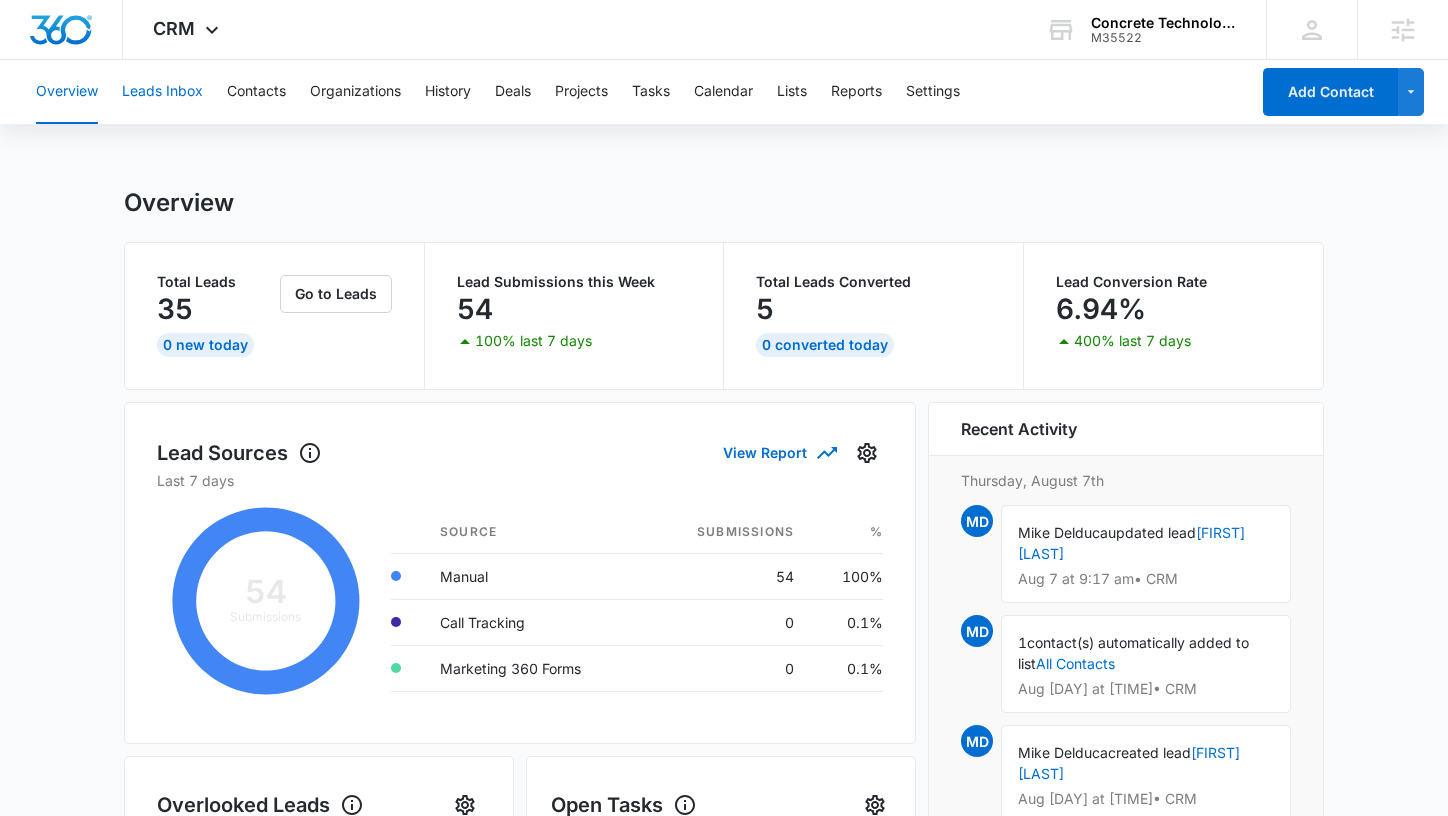 click on "Leads Inbox" at bounding box center (162, 92) 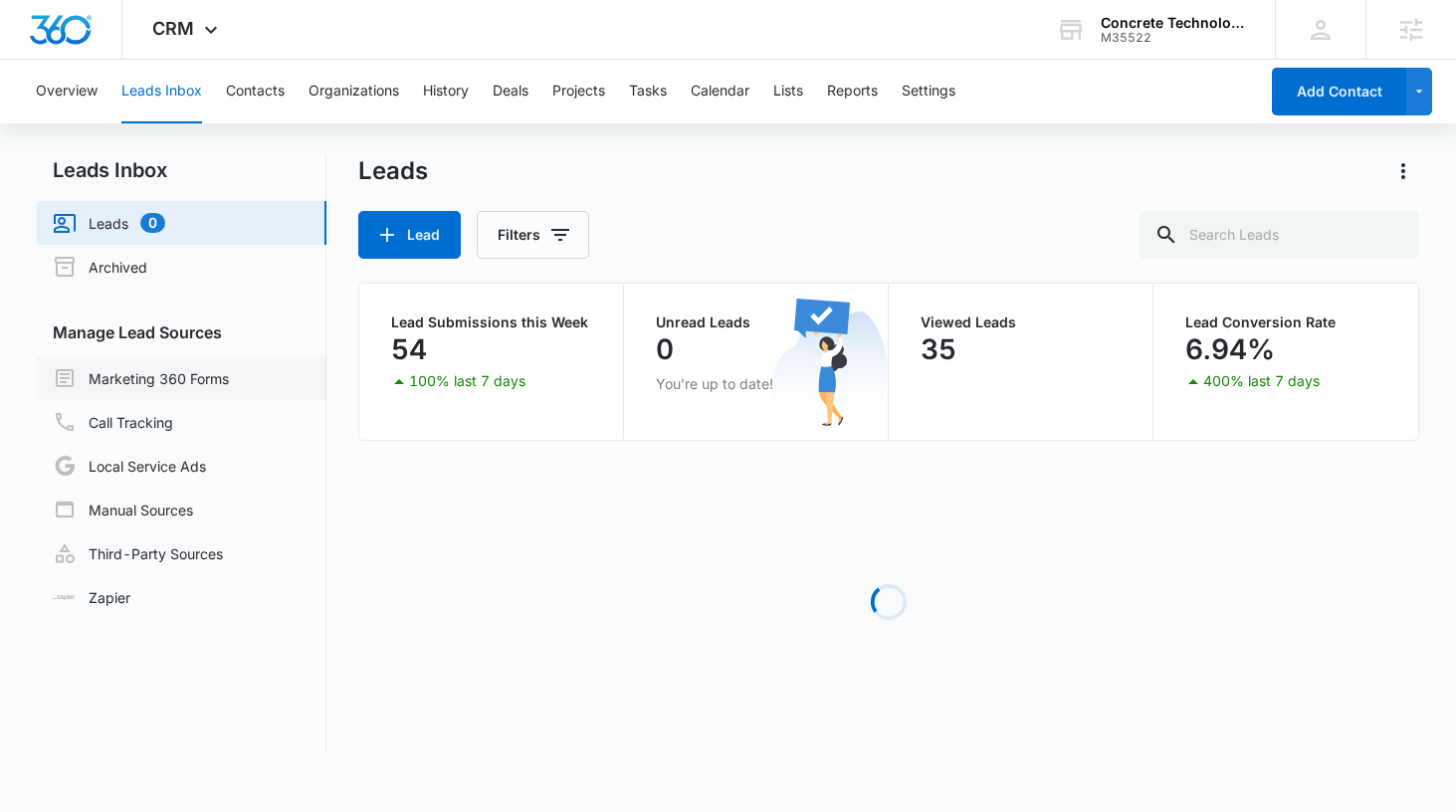 click on "Marketing 360 Forms" at bounding box center [140, 378] 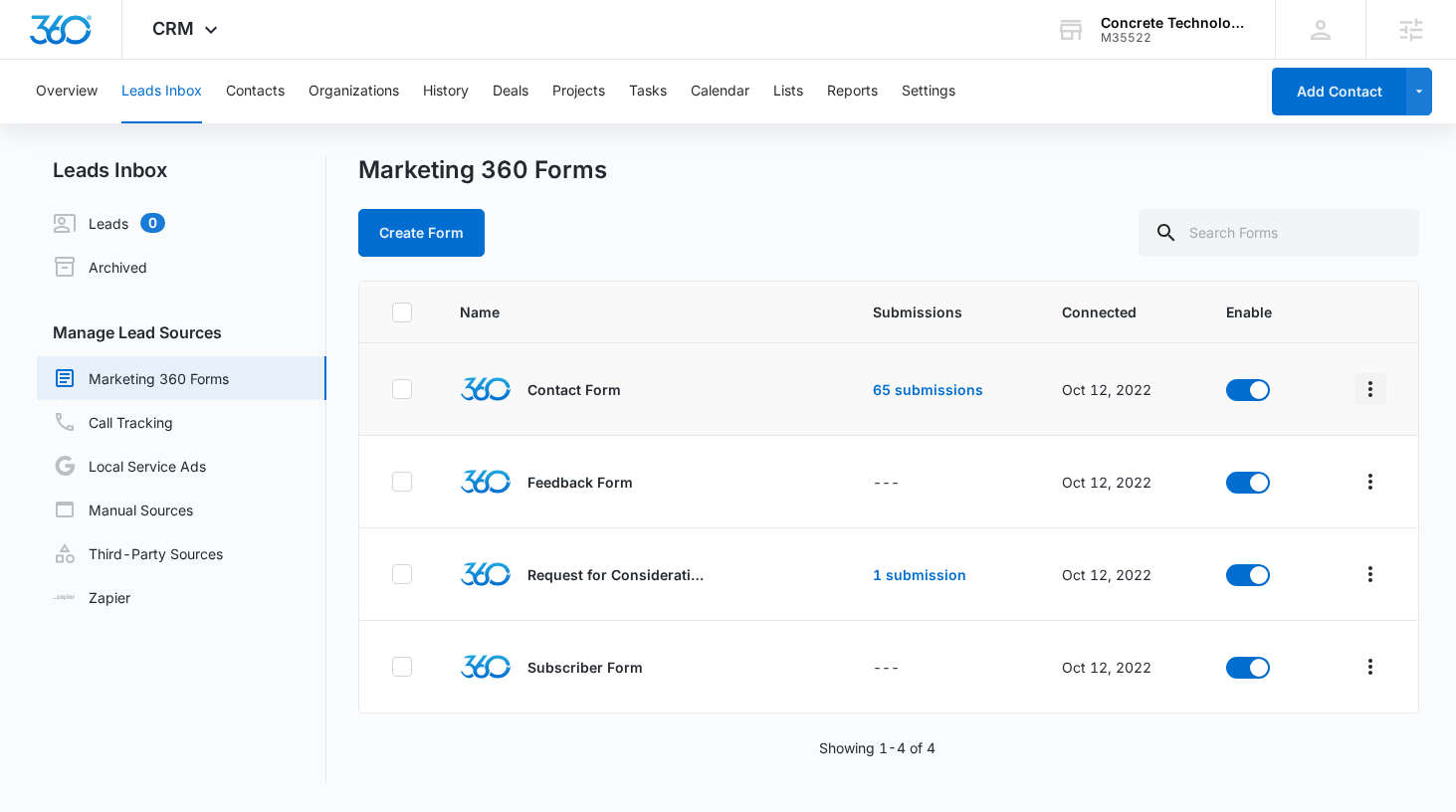 click 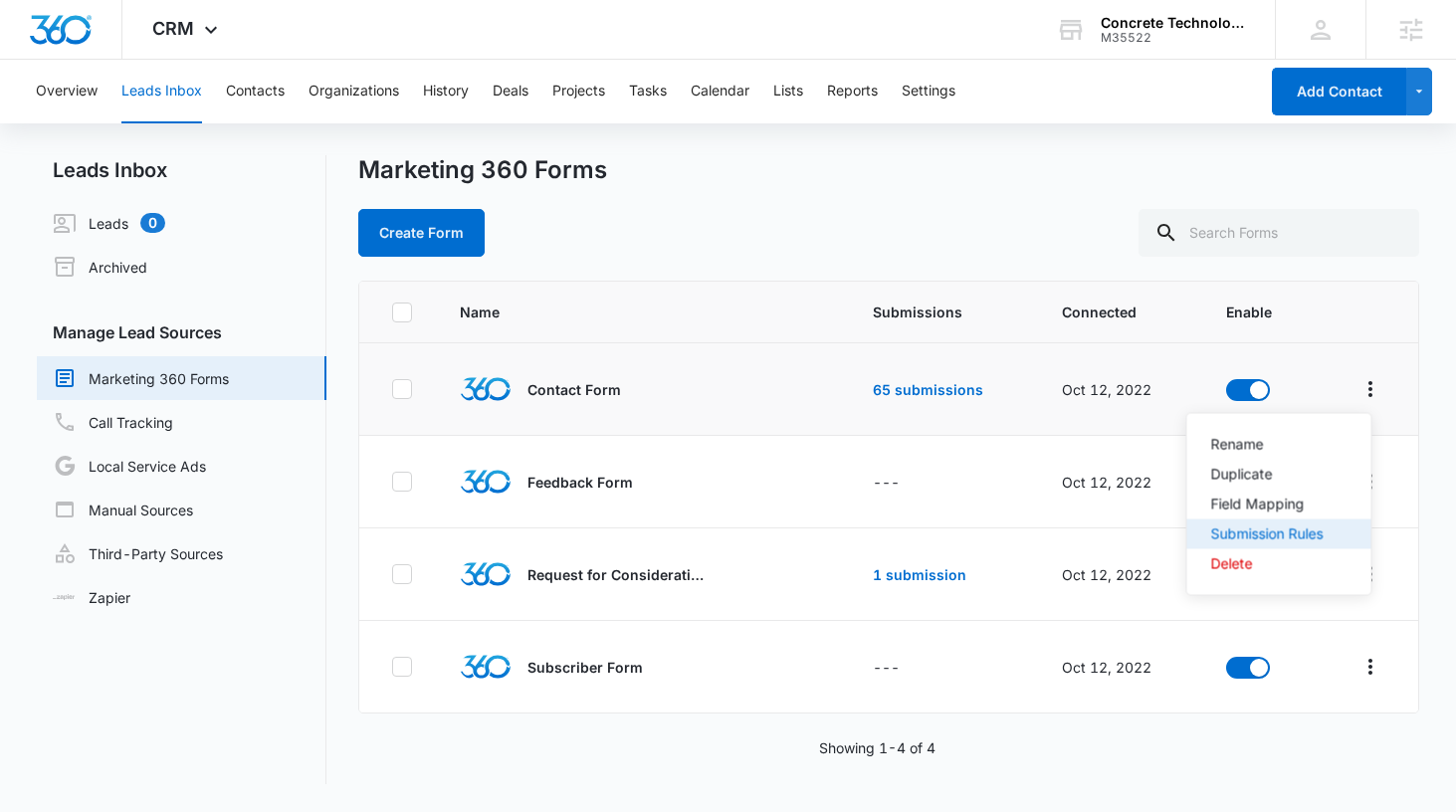 click on "Submission Rules" at bounding box center [1267, 534] 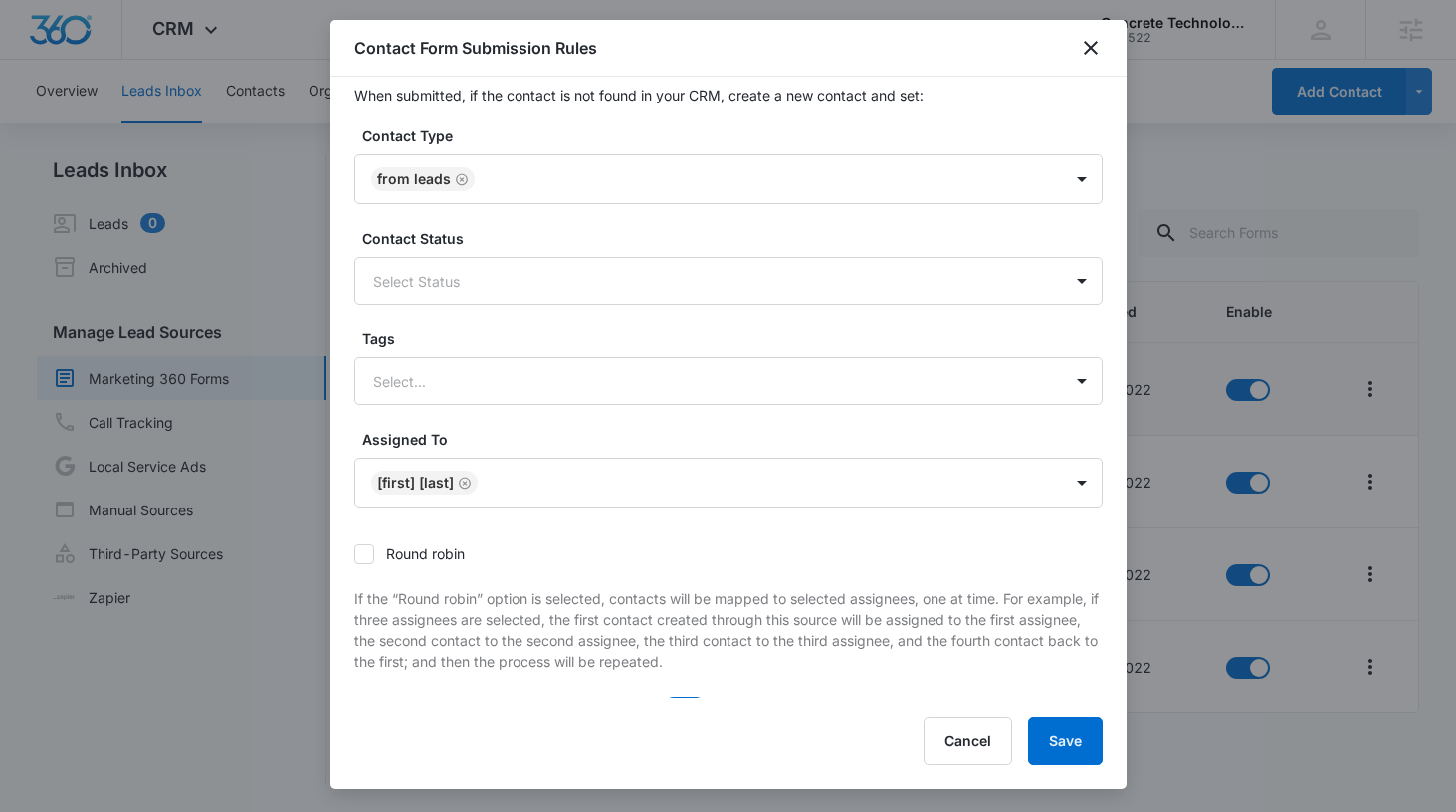 scroll, scrollTop: 12, scrollLeft: 0, axis: vertical 